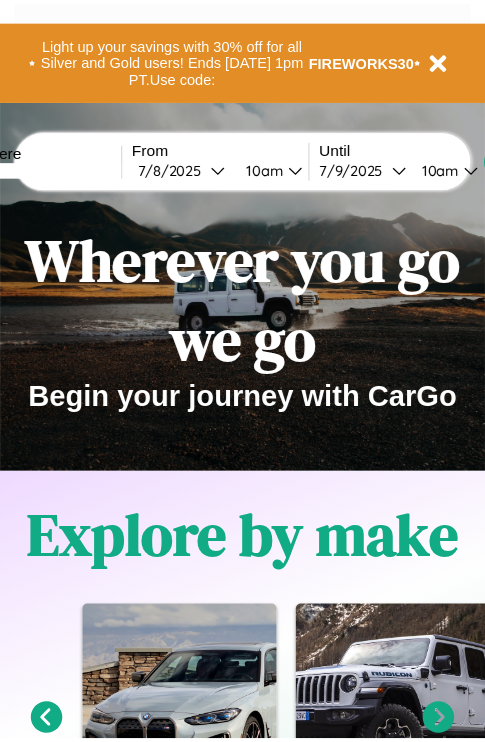 scroll, scrollTop: 0, scrollLeft: 0, axis: both 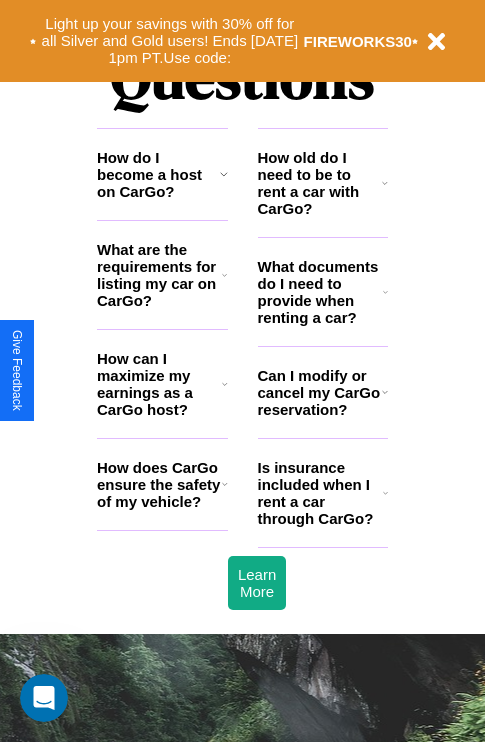 click on "What documents do I need to provide when renting a car?" at bounding box center (321, 292) 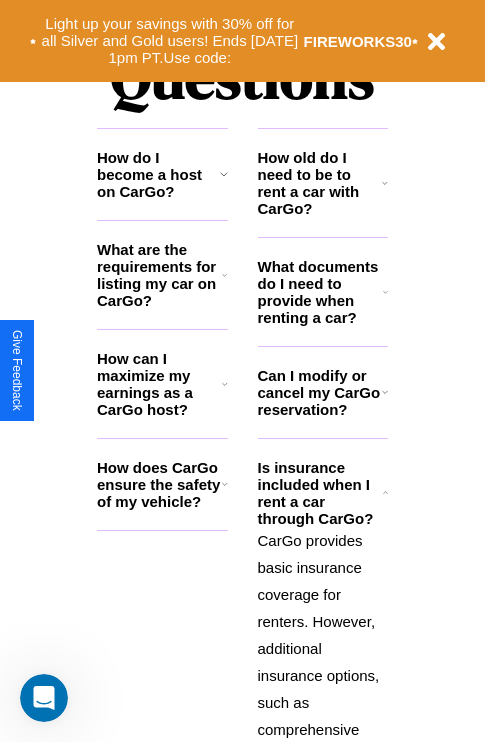 click on "How do I become a host on CarGo?" at bounding box center [158, 174] 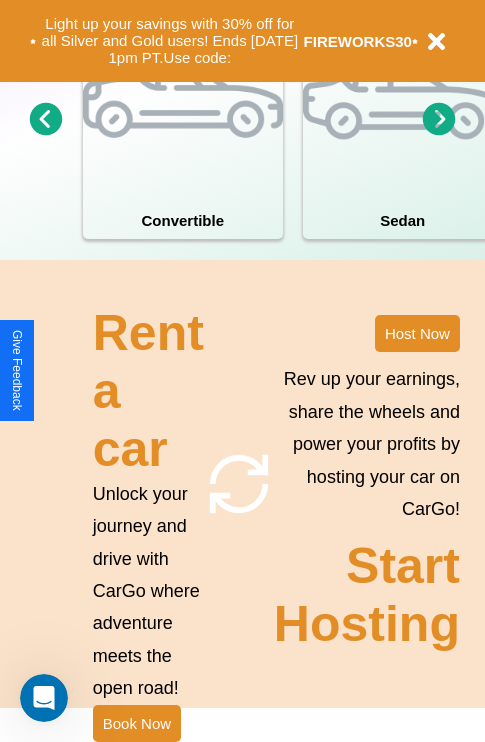scroll, scrollTop: 1558, scrollLeft: 0, axis: vertical 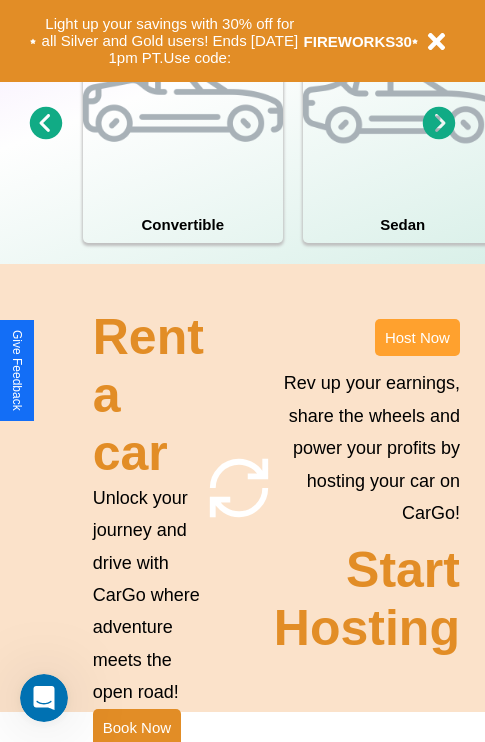 click on "Host Now" at bounding box center (417, 337) 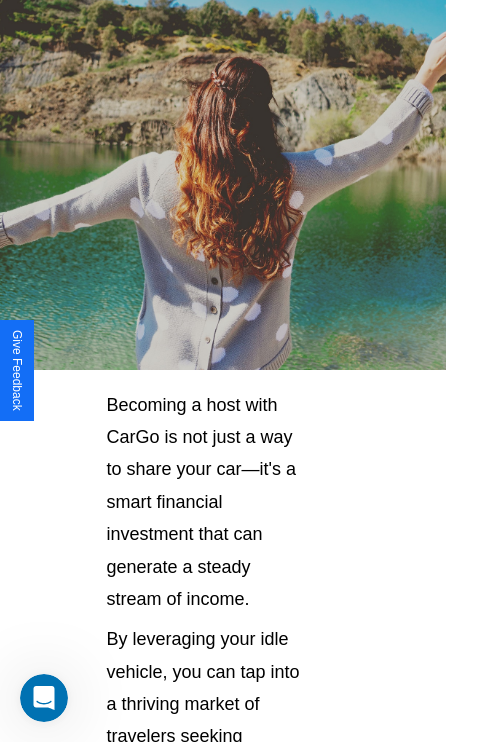 scroll, scrollTop: 35, scrollLeft: 39, axis: both 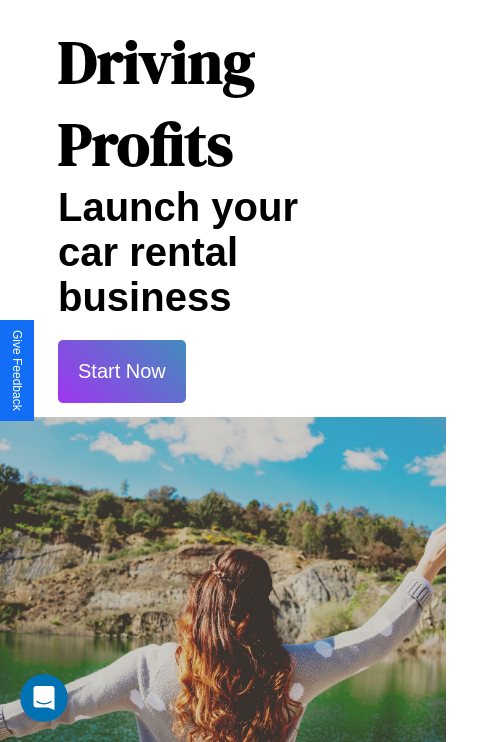 click on "Start Now" at bounding box center (122, 371) 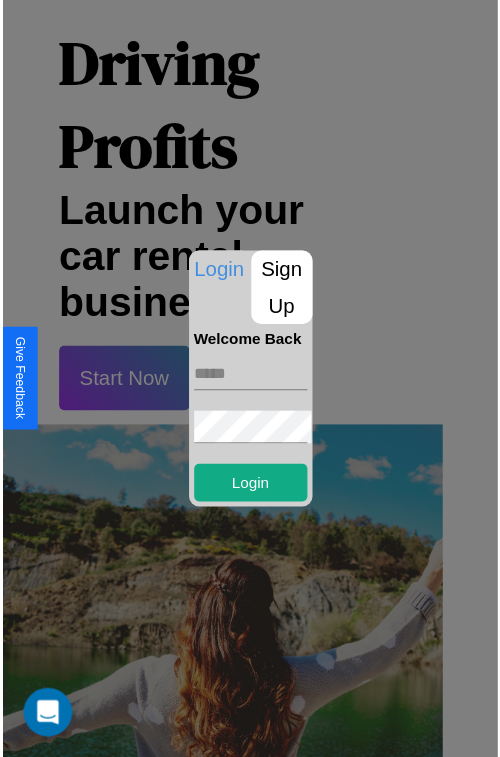 scroll, scrollTop: 35, scrollLeft: 34, axis: both 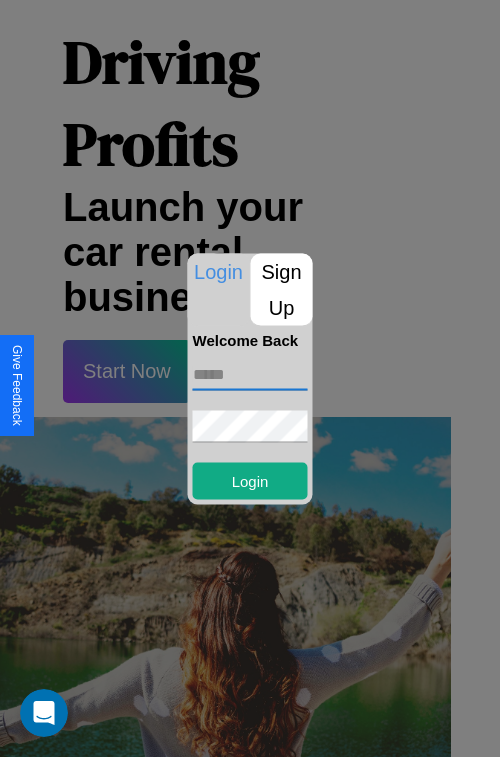 click at bounding box center [250, 374] 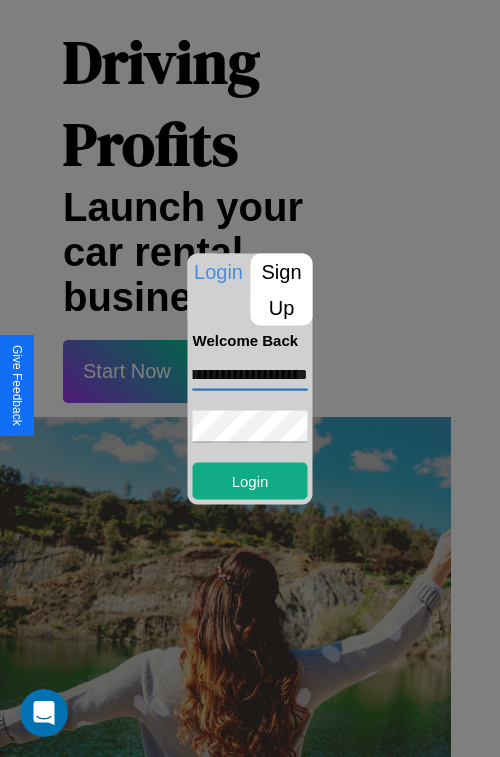scroll, scrollTop: 0, scrollLeft: 79, axis: horizontal 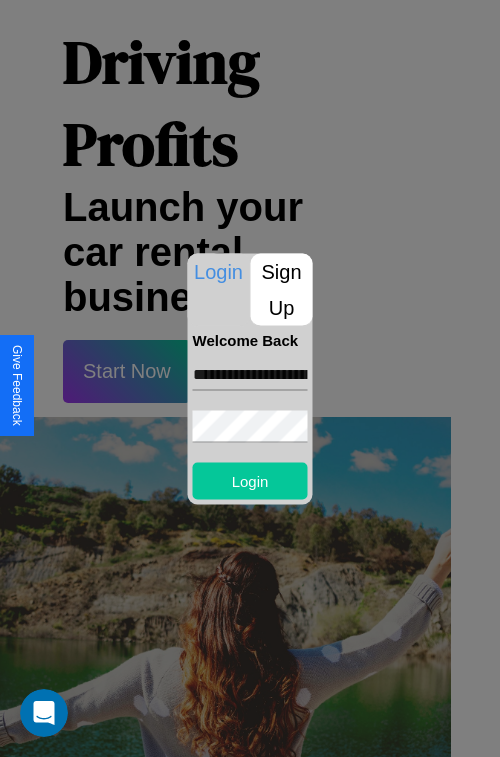 click on "Login" at bounding box center (250, 480) 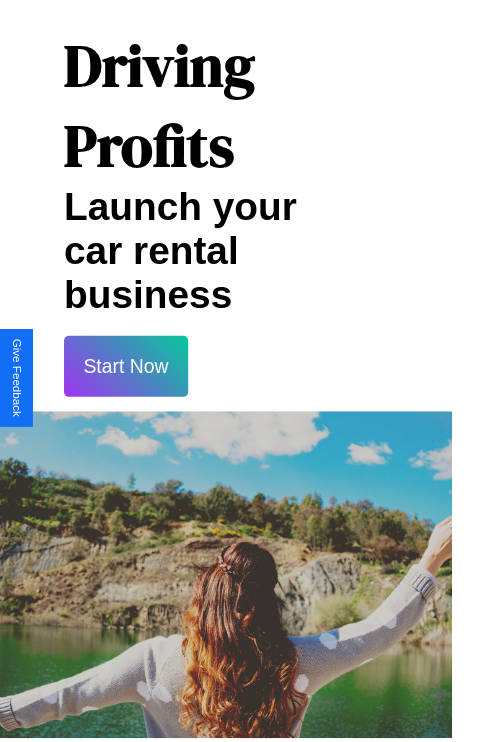 scroll, scrollTop: 37, scrollLeft: 34, axis: both 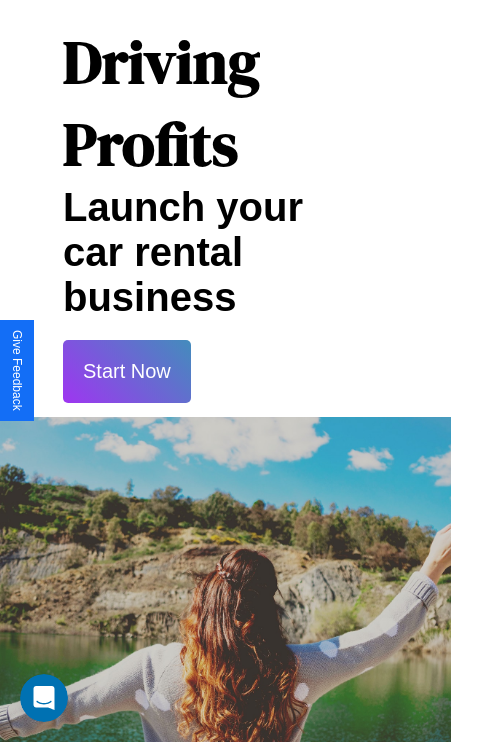 click on "Start Now" at bounding box center (127, 371) 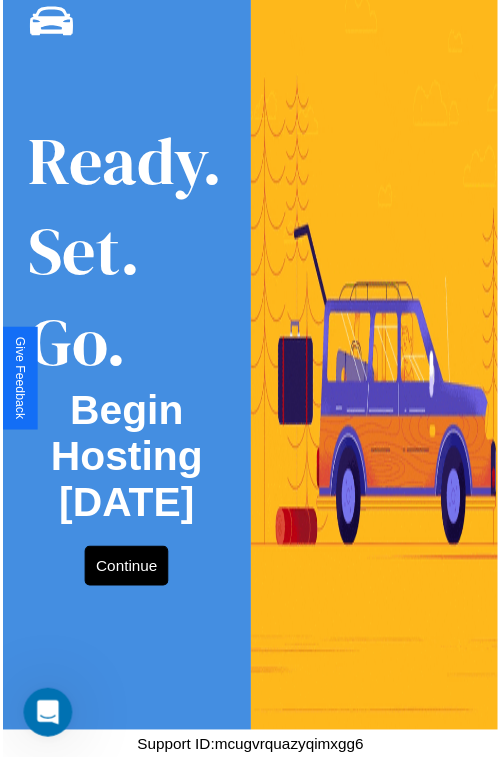 scroll, scrollTop: 0, scrollLeft: 0, axis: both 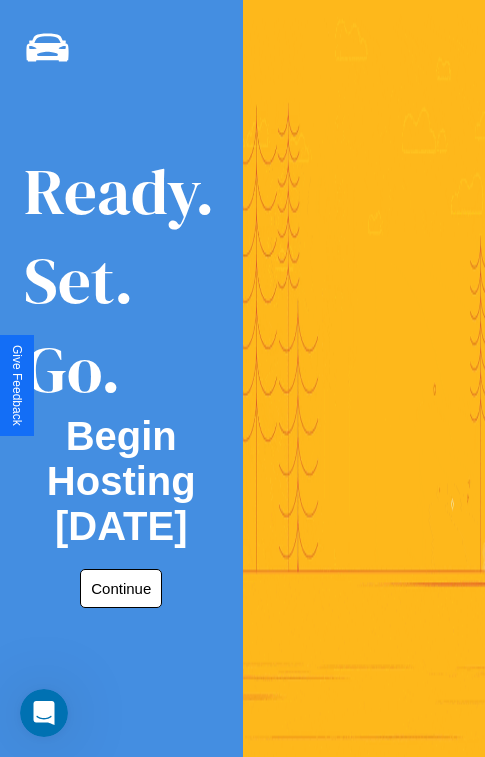 click on "Continue" at bounding box center (121, 588) 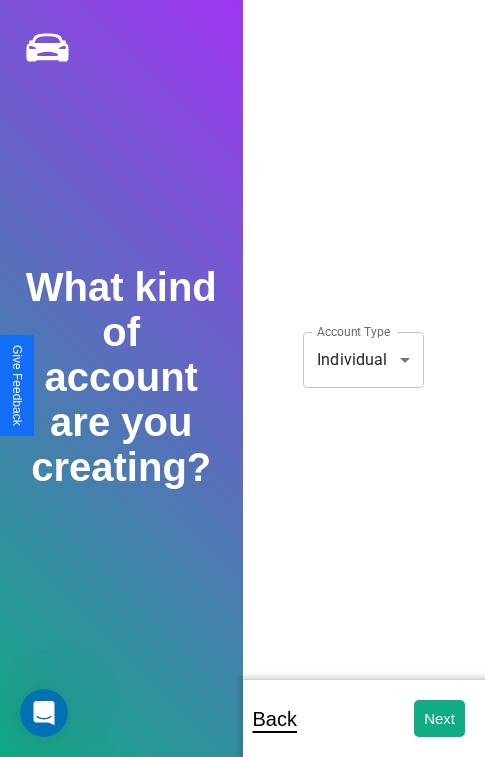 click on "**********" at bounding box center [242, 392] 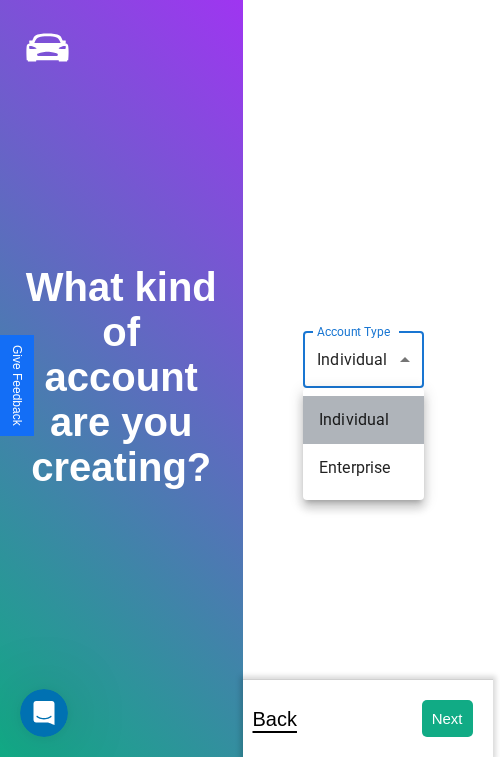 click on "Individual" at bounding box center (363, 420) 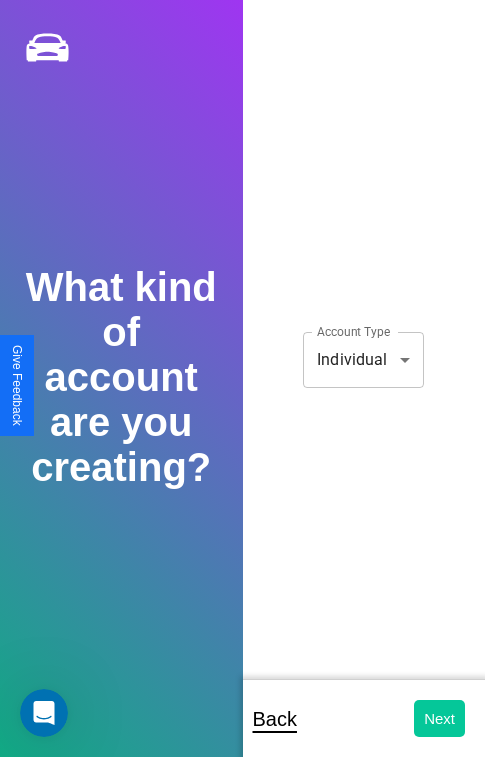 click on "Next" at bounding box center [439, 718] 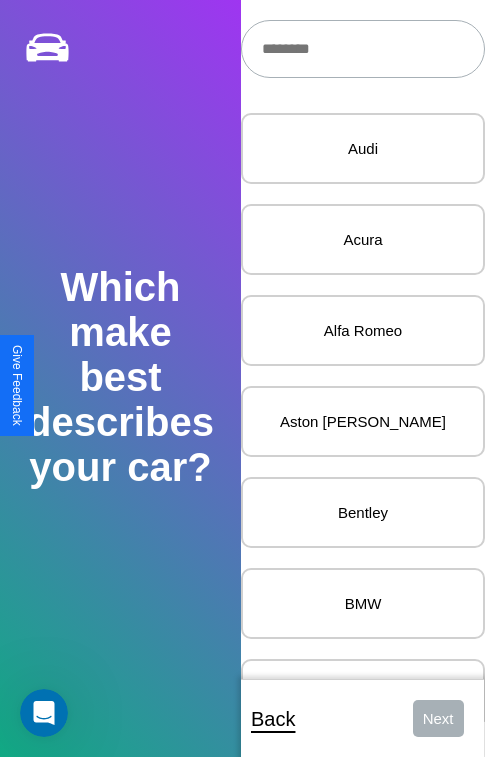 click at bounding box center [363, 49] 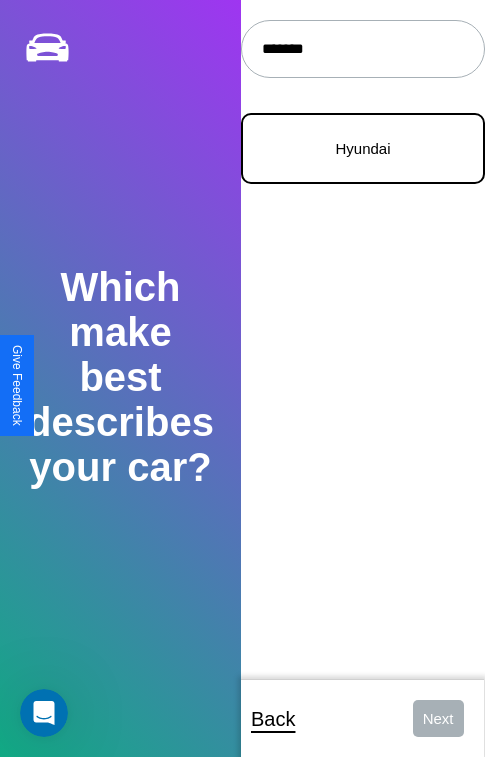 type on "*******" 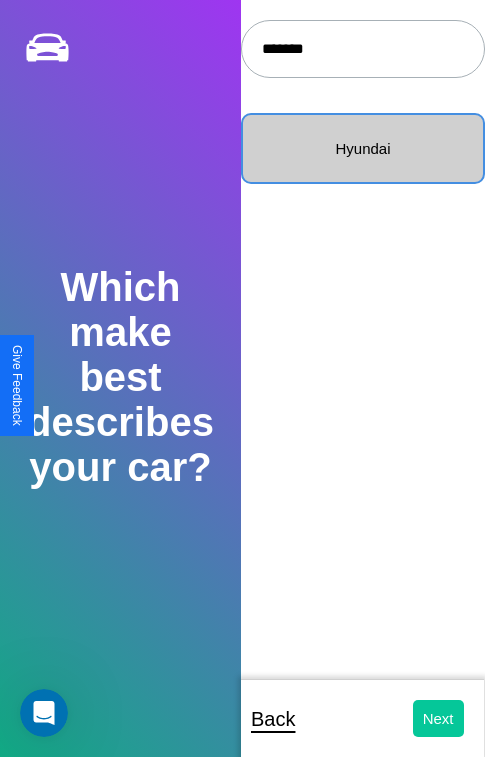 click on "Next" at bounding box center (438, 718) 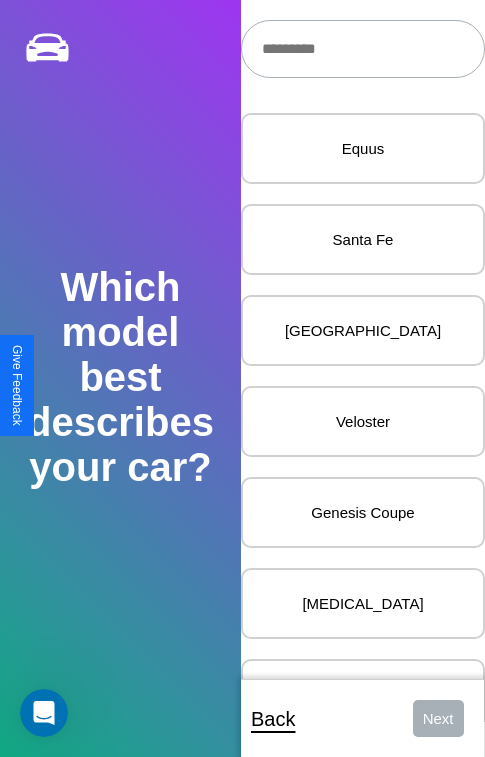click at bounding box center (363, 49) 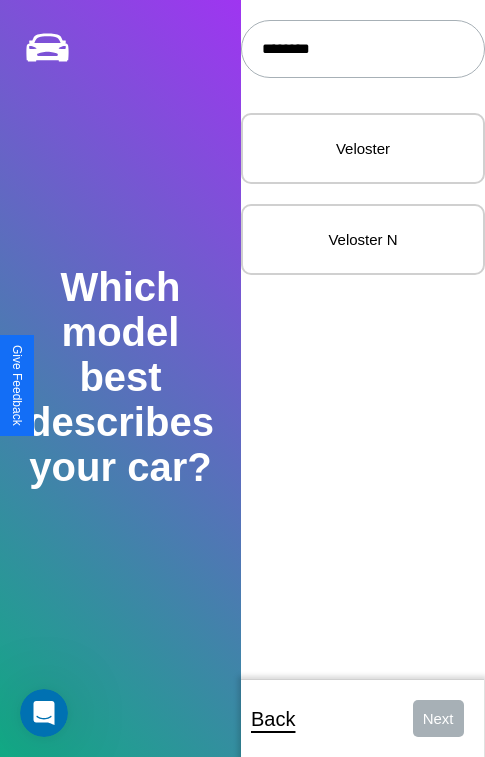 type on "********" 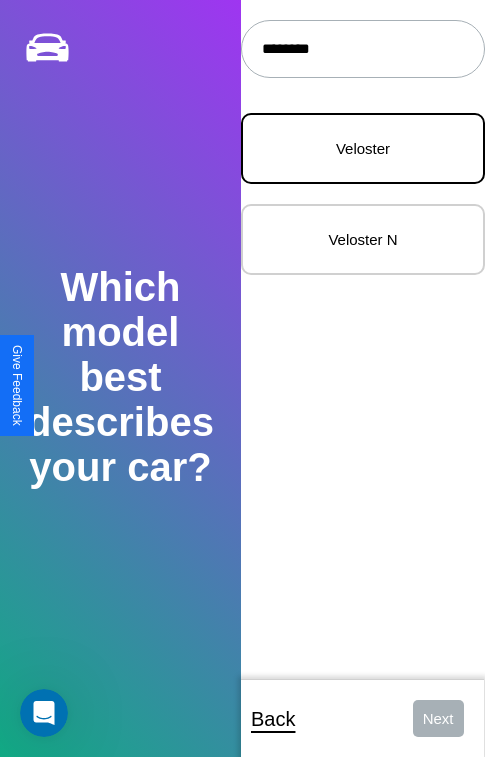 click on "Veloster" at bounding box center [363, 148] 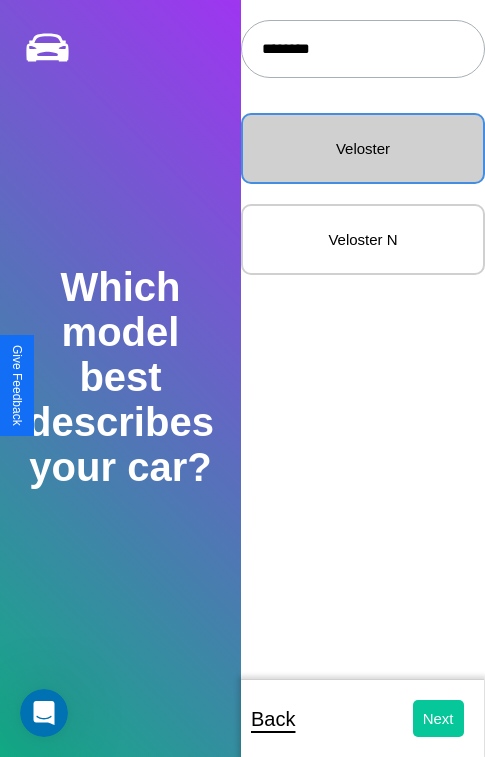 click on "Next" at bounding box center (438, 718) 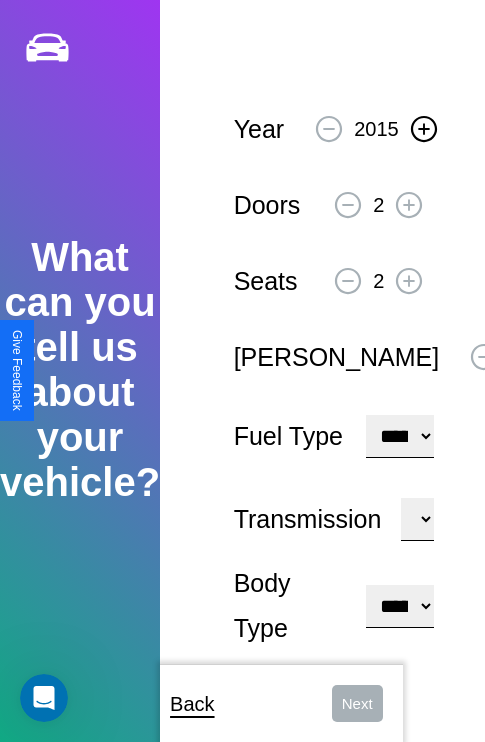 click 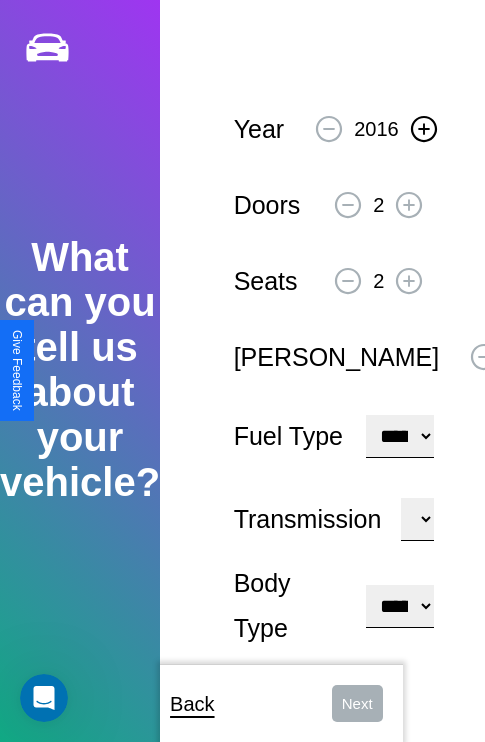 click 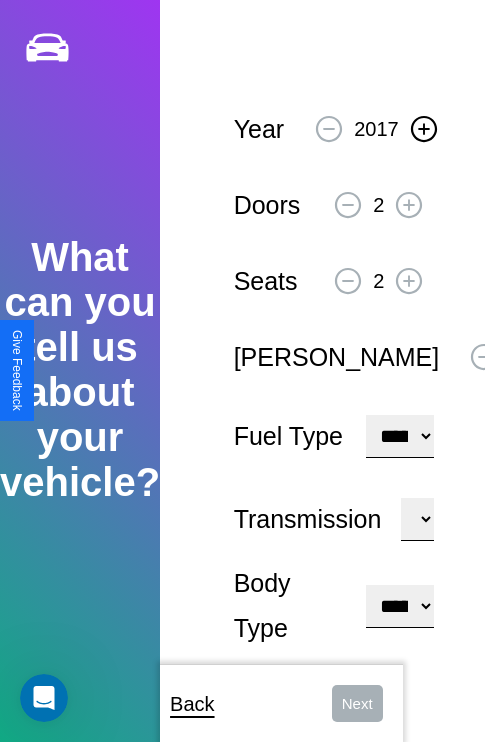 click 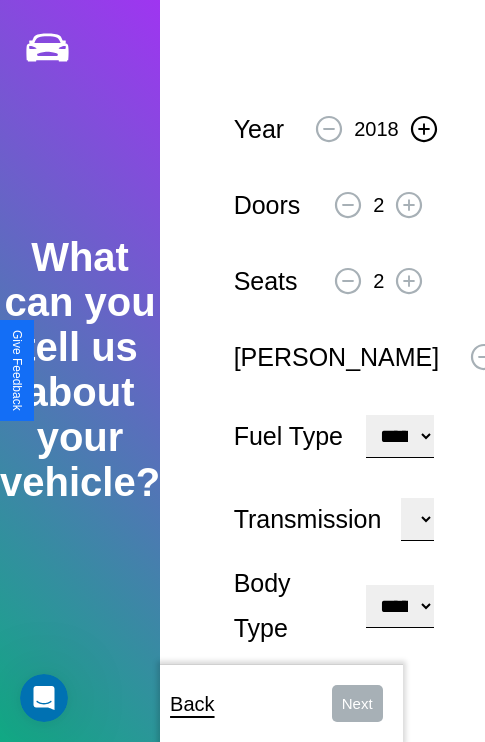 click 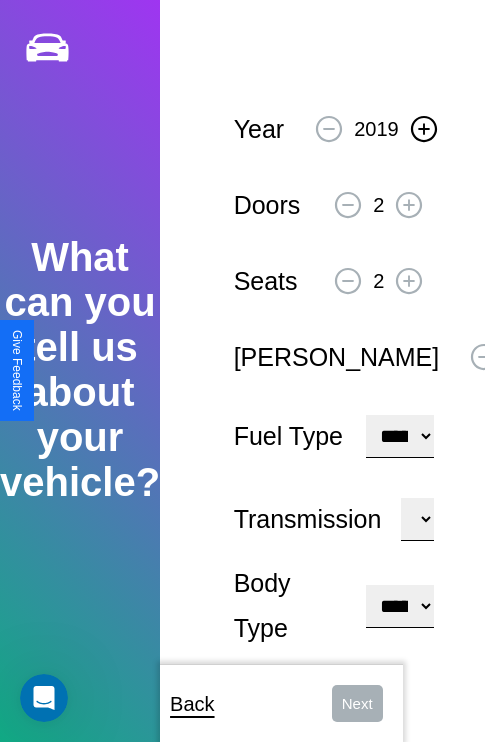 click 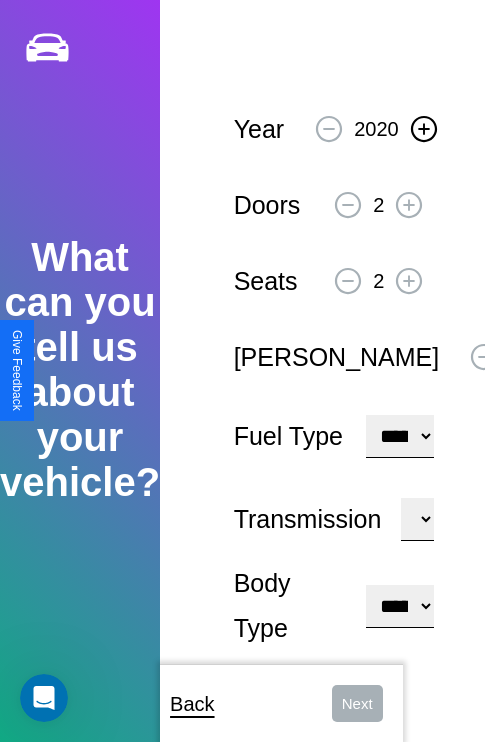 click 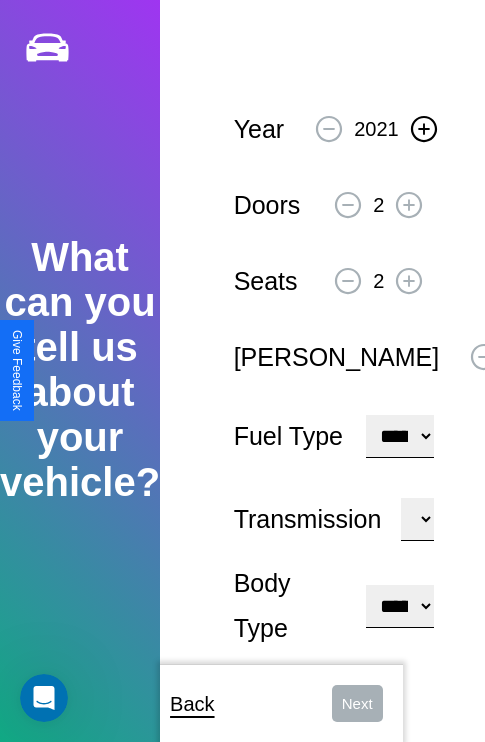 click 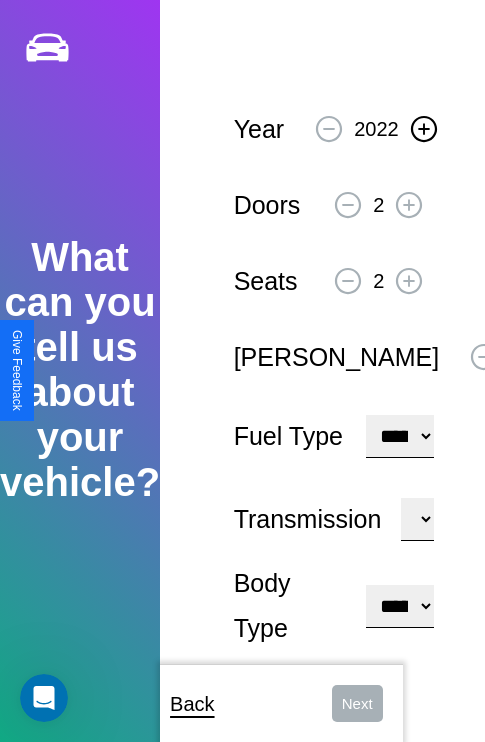 click 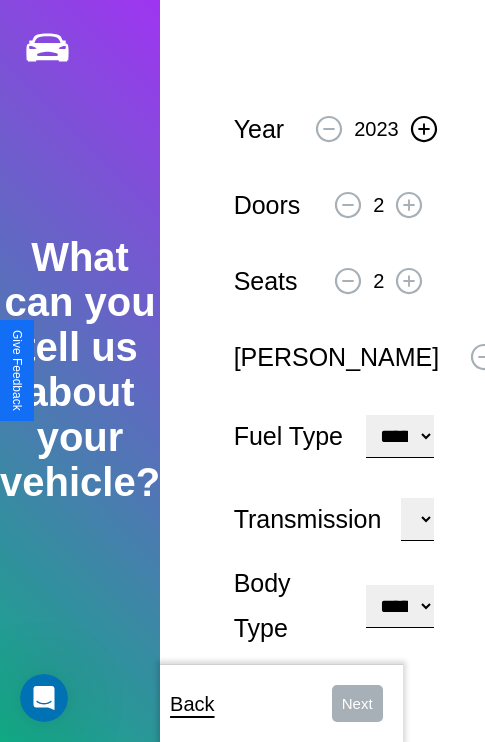 click 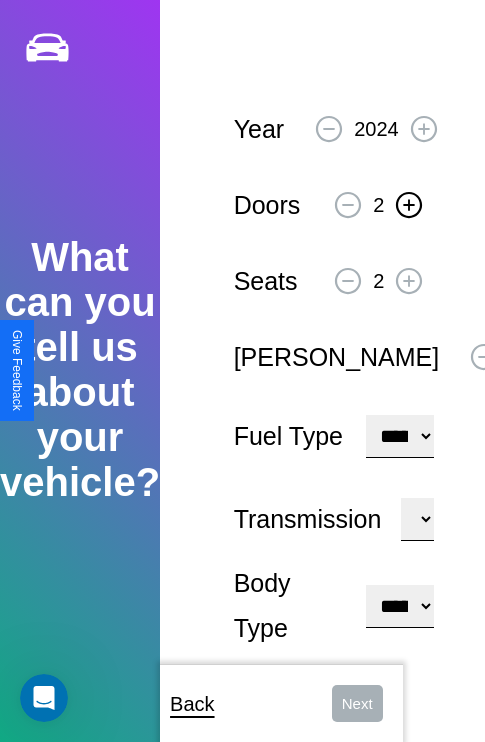 click 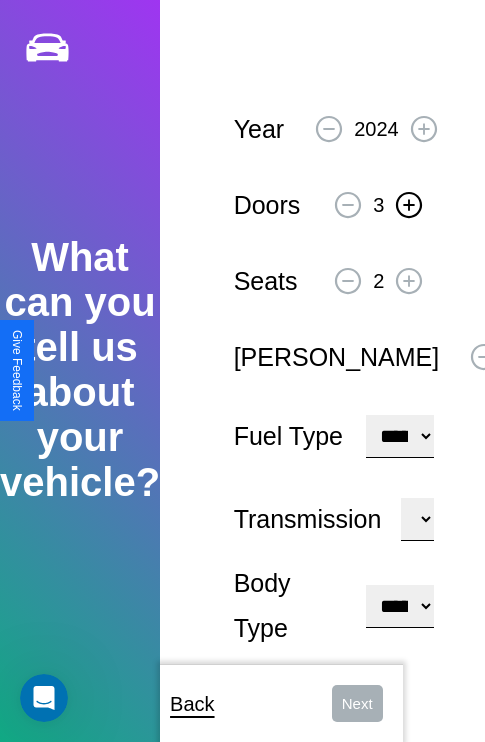 click 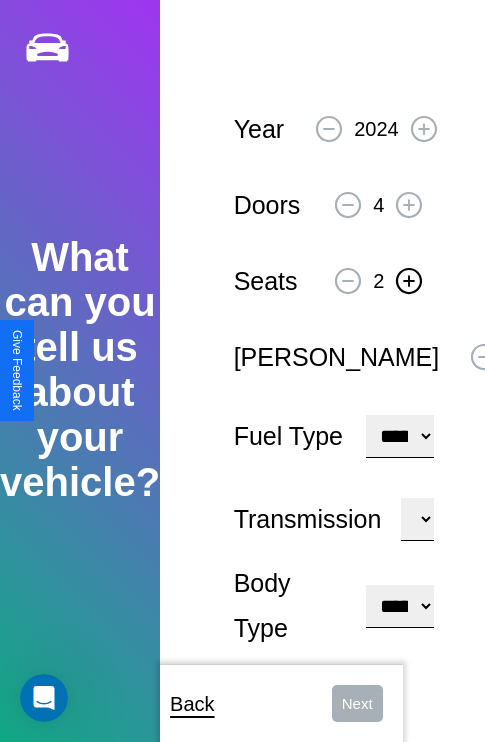 click 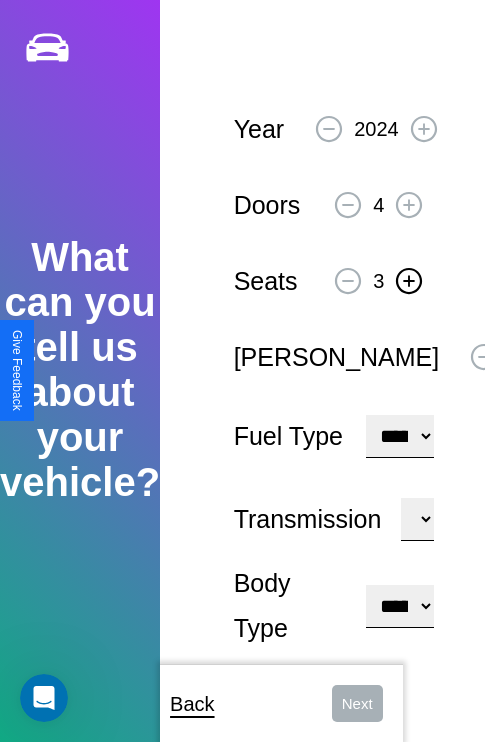 click 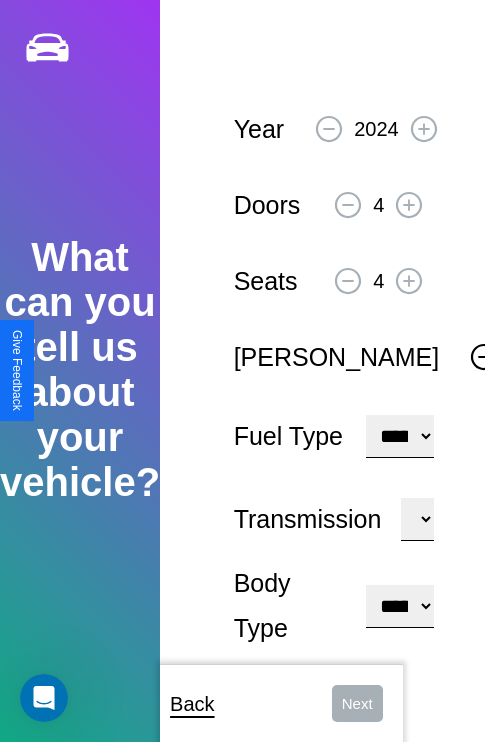 click 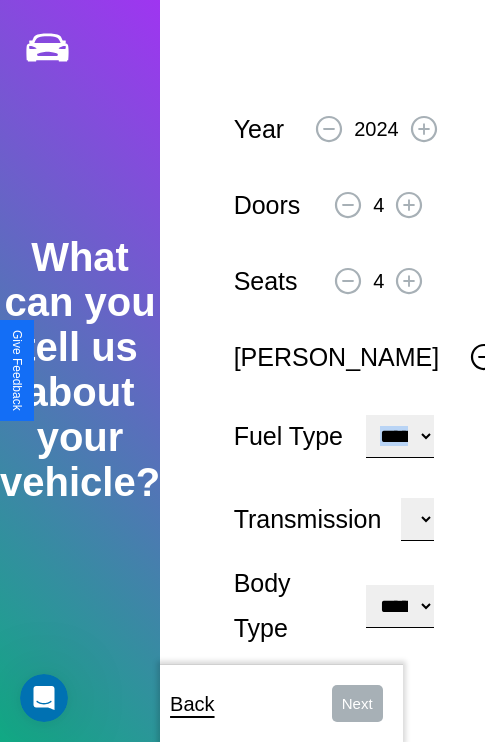 click on "**********" at bounding box center [400, 436] 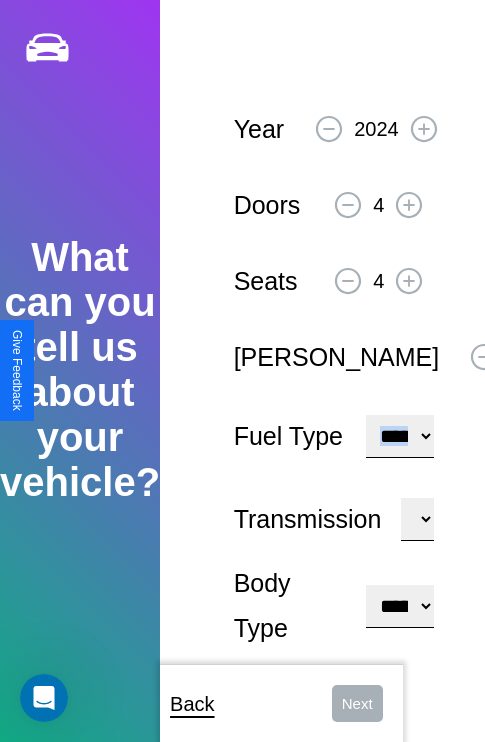 select on "********" 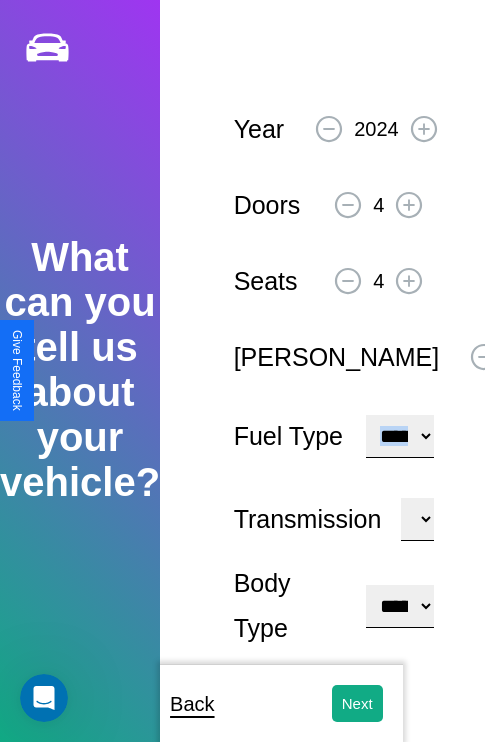 click on "**********" at bounding box center (400, 606) 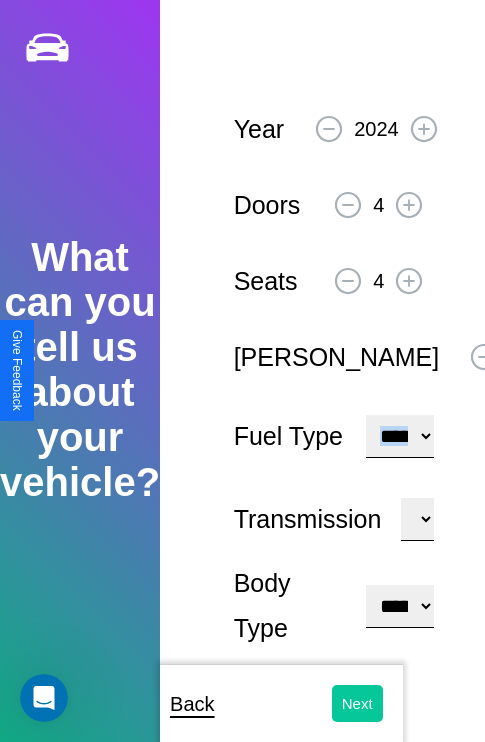 click on "Next" at bounding box center [357, 703] 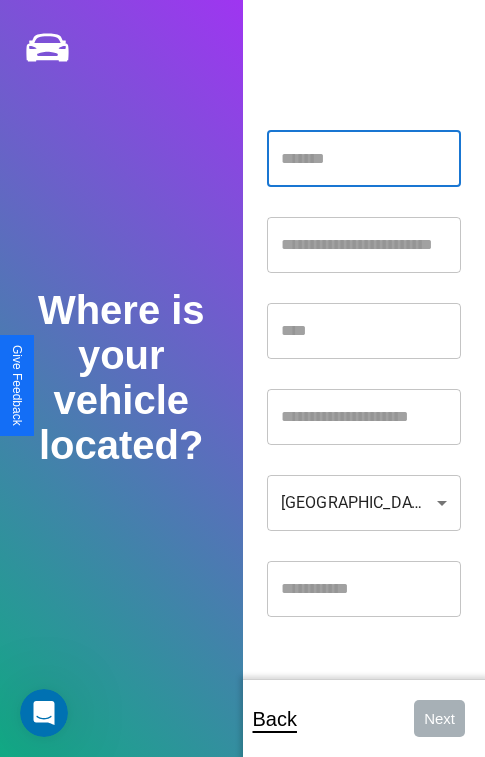 click at bounding box center (364, 159) 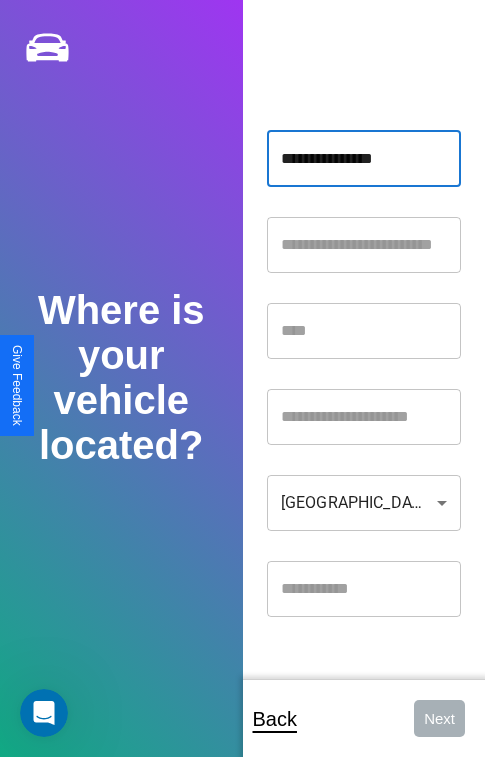 type on "**********" 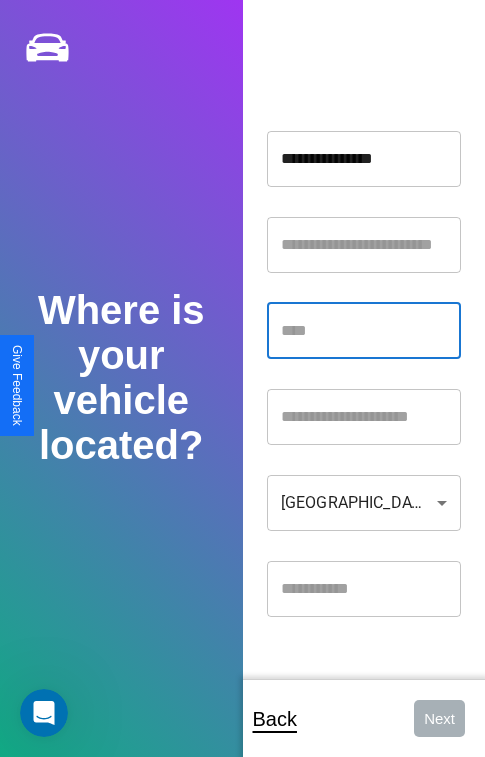click at bounding box center [364, 331] 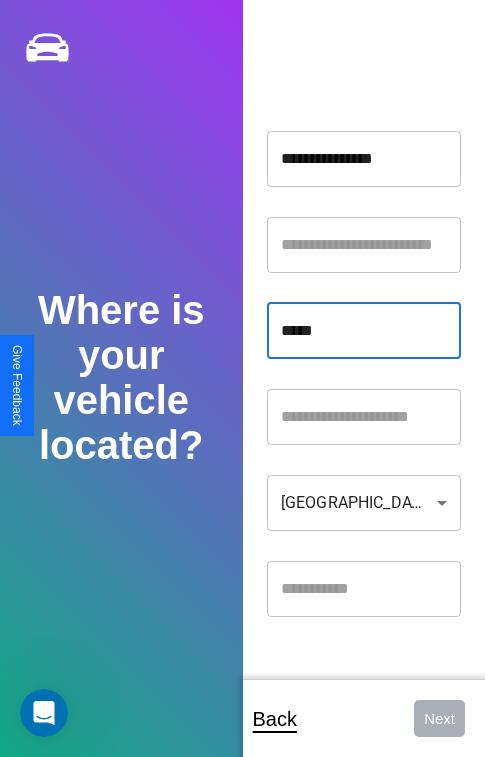 type on "*****" 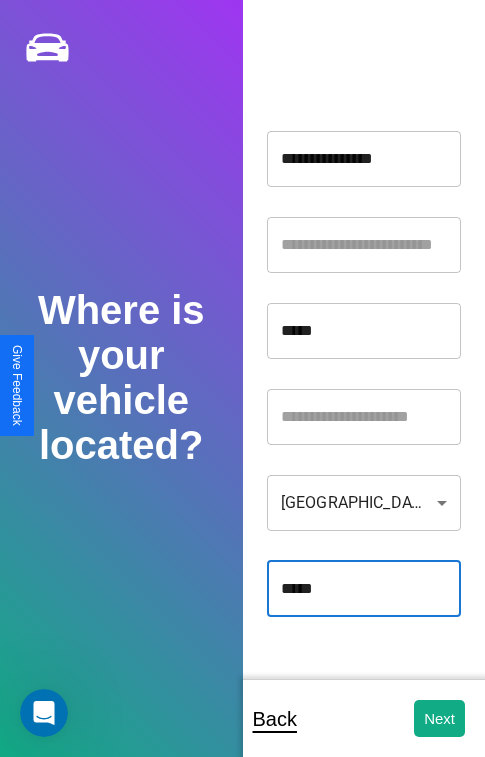 type on "*****" 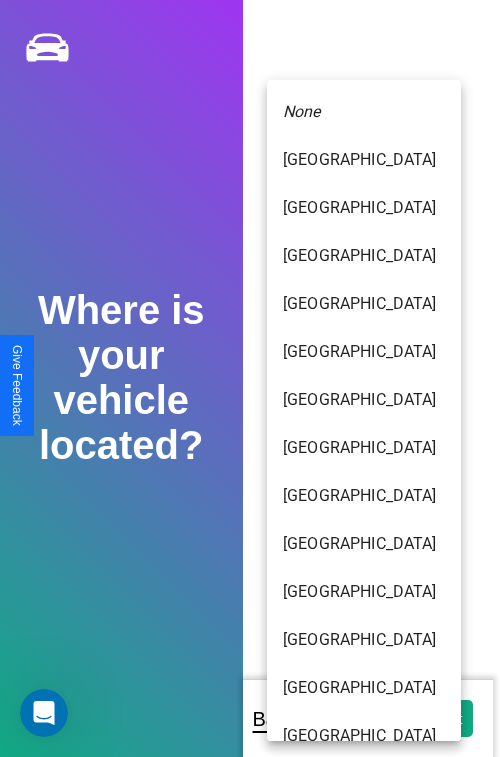 click on "[GEOGRAPHIC_DATA]" at bounding box center [364, 736] 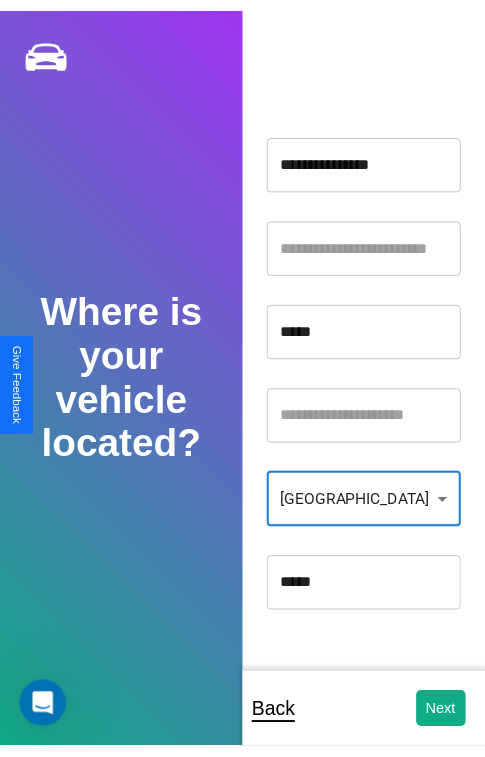 scroll, scrollTop: 459, scrollLeft: 0, axis: vertical 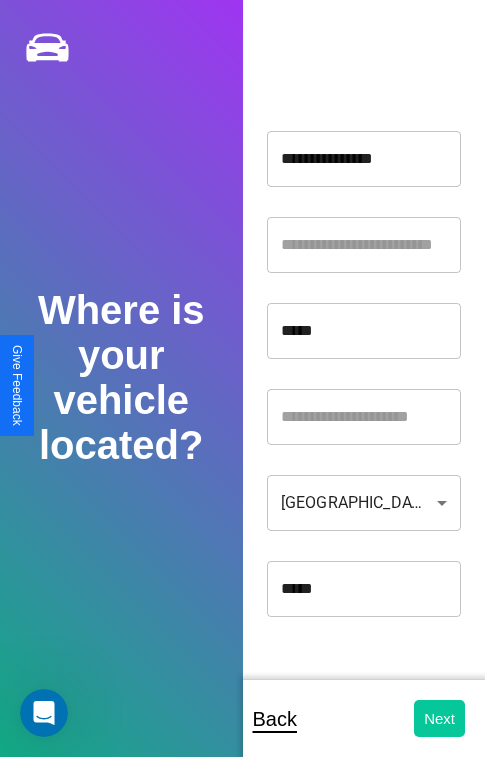click on "Next" at bounding box center (439, 718) 